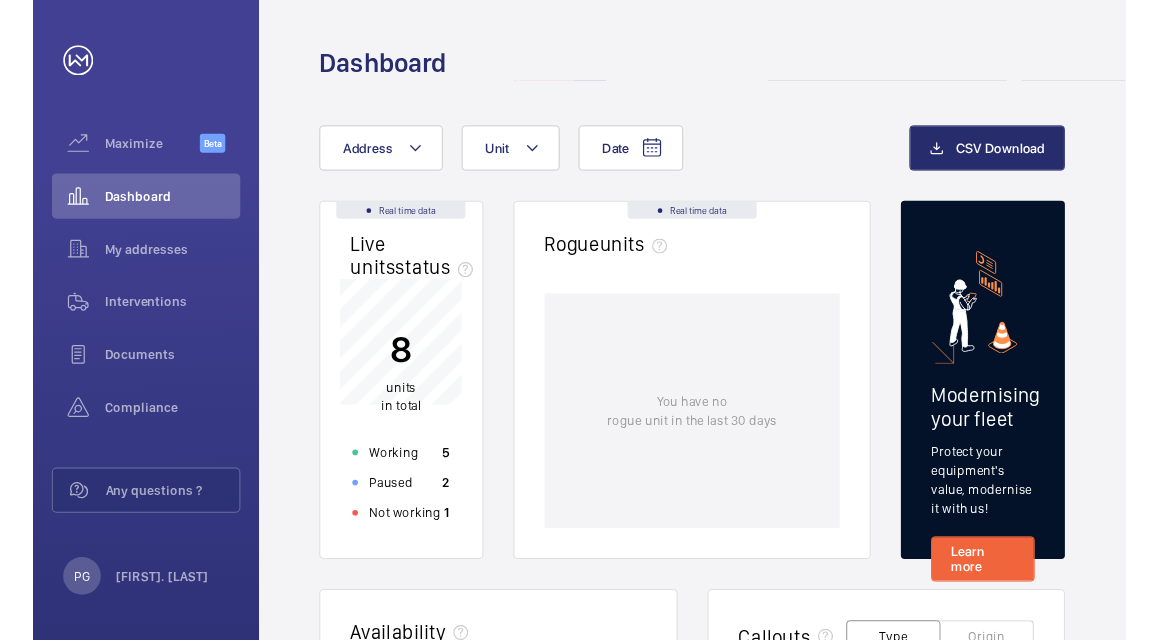 scroll, scrollTop: 0, scrollLeft: 0, axis: both 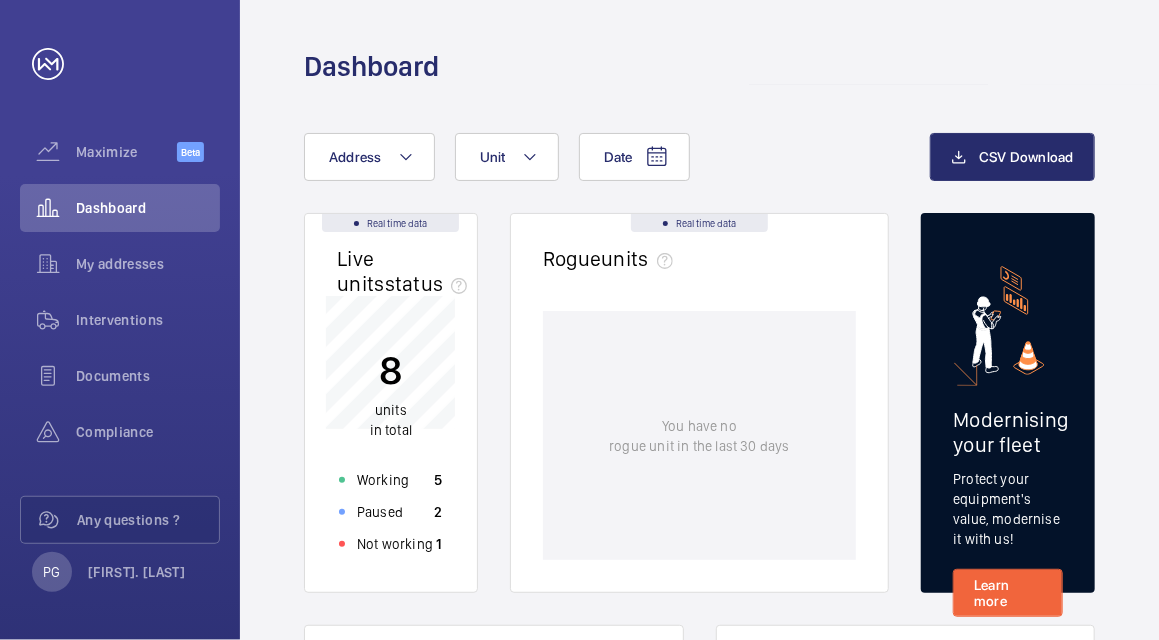 click on "Real time data Live units  status﻿ 8 units in total Working 5 Paused 2 Not working 1 Real time data Rogue  units You have no   rogue unit in the last 30 days Modernising your fleet Protect your equipment's  value, modernise it with us! Learn more  Availability   08/24   12/24   04/25   08/25  60 %  60 %  70 %  70 %  80 %  80 %  90 %  90 %  100 %  100 %  Total Contractual Callouts Type Origin  08/24   12/24   04/25   08/25  0  0  1  1  2  2  3  3  4  4  5  5  Breakdowns Trapped passengers Comparator Compare your addresses data Compare 3D Map Visualize your data on the map Visualize" 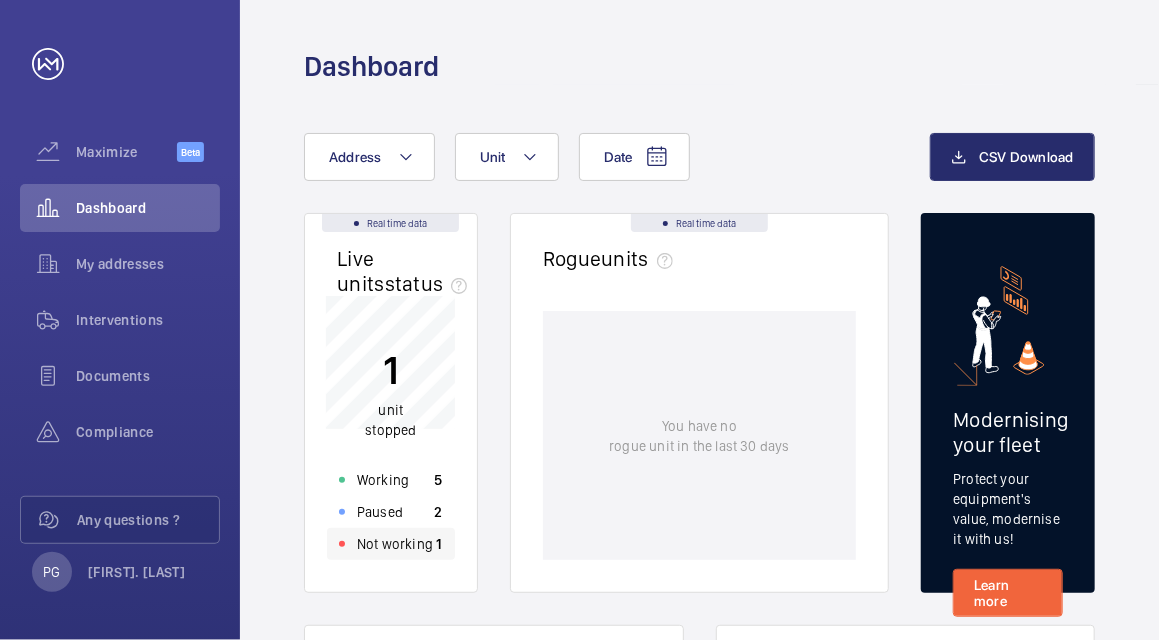 click on "Not working" 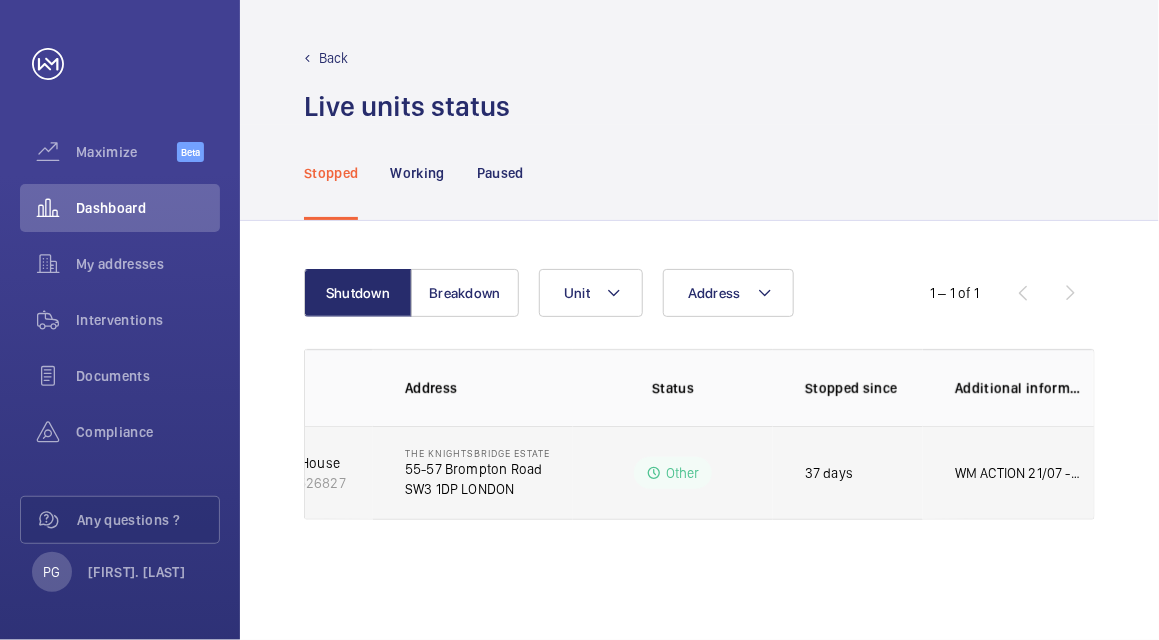scroll, scrollTop: 0, scrollLeft: 123, axis: horizontal 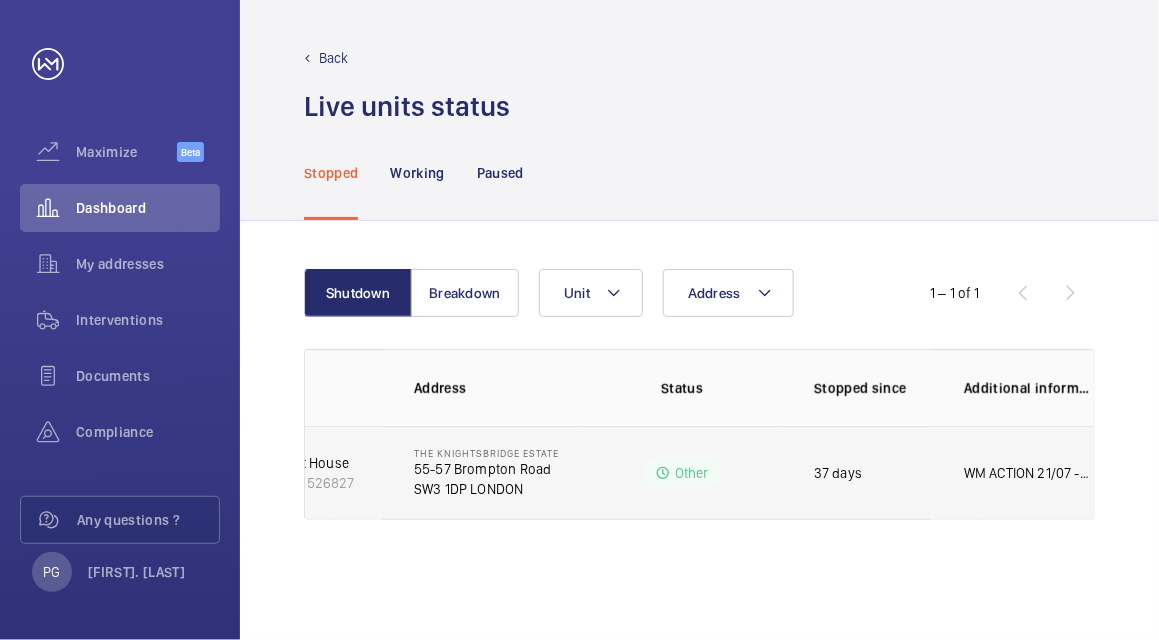 click on "WM ACTION 21/07 - Controller board to be repaired, Sent to specialist. Up to 10 working days  Supply chasing workshop." 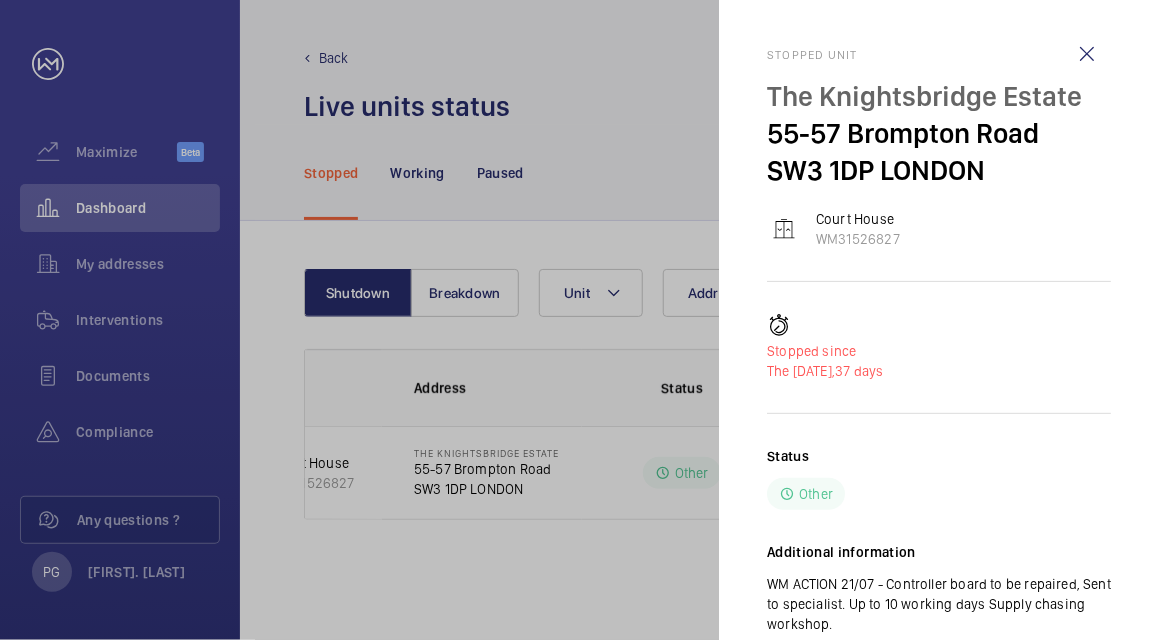 scroll, scrollTop: 72, scrollLeft: 0, axis: vertical 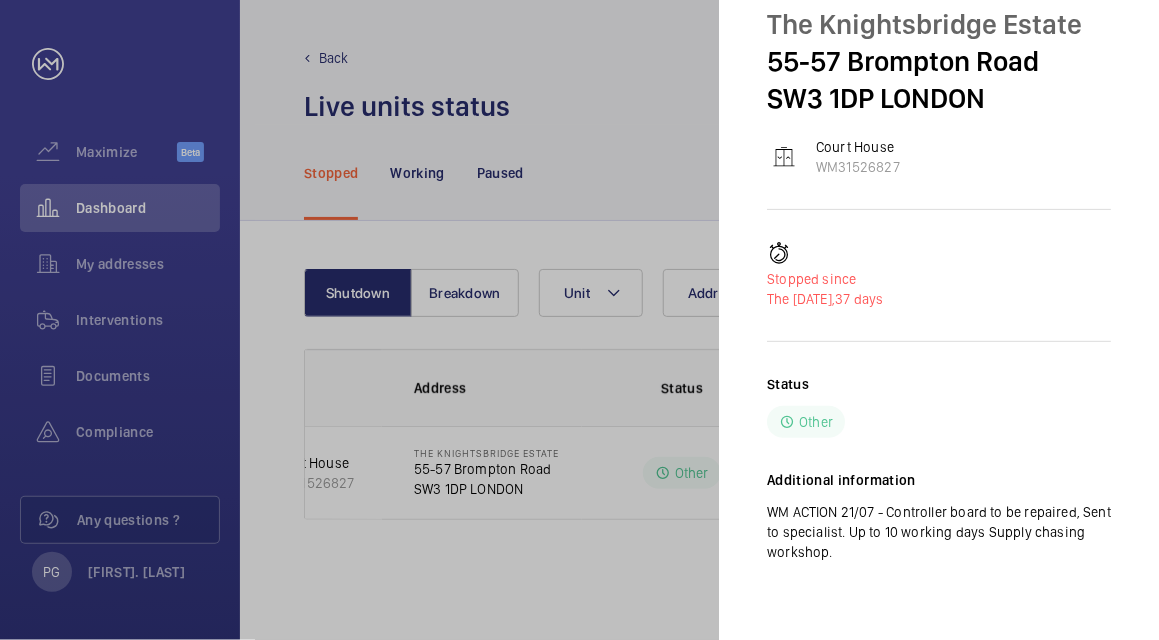 drag, startPoint x: 673, startPoint y: 587, endPoint x: 521, endPoint y: 491, distance: 179.77763 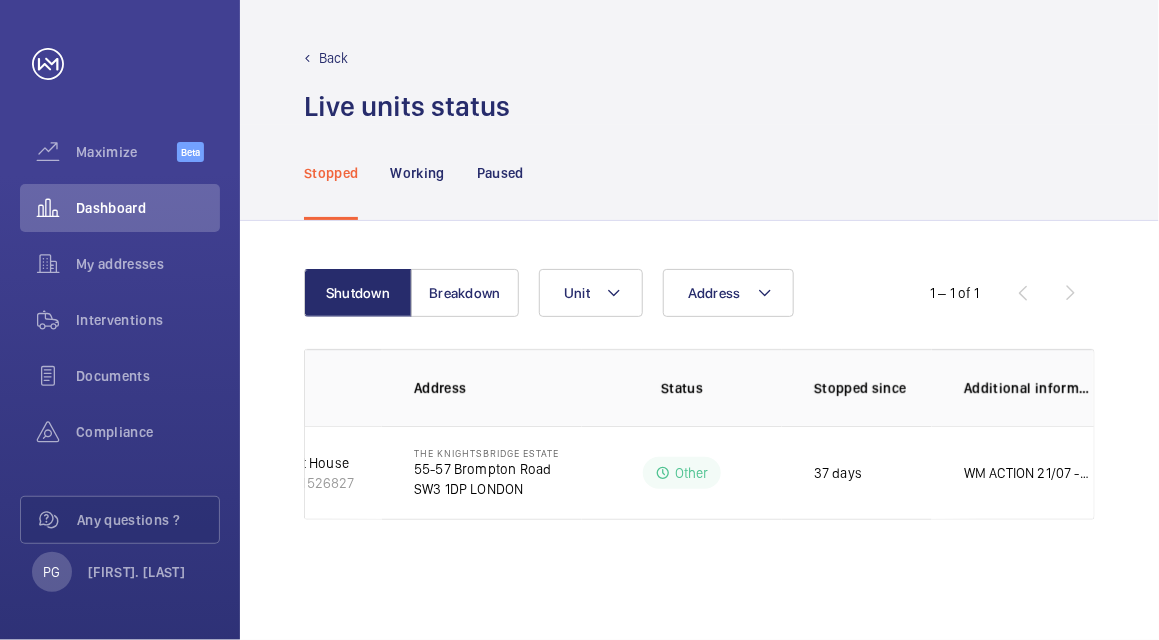 drag, startPoint x: 330, startPoint y: 56, endPoint x: 103, endPoint y: 215, distance: 277.14618 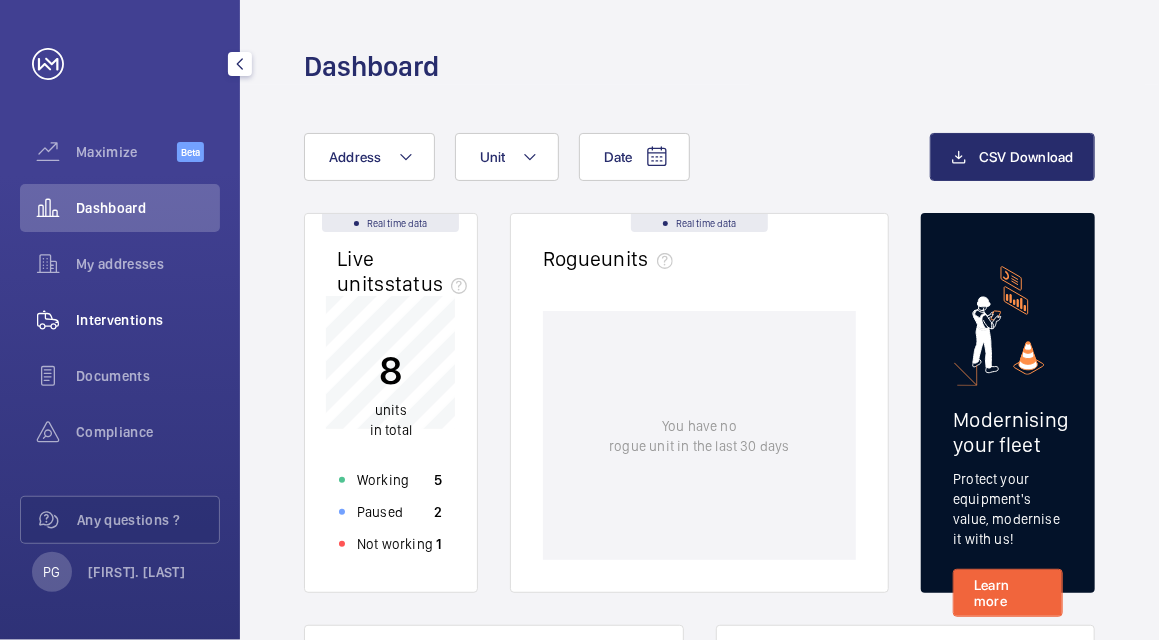 click on "Interventions" 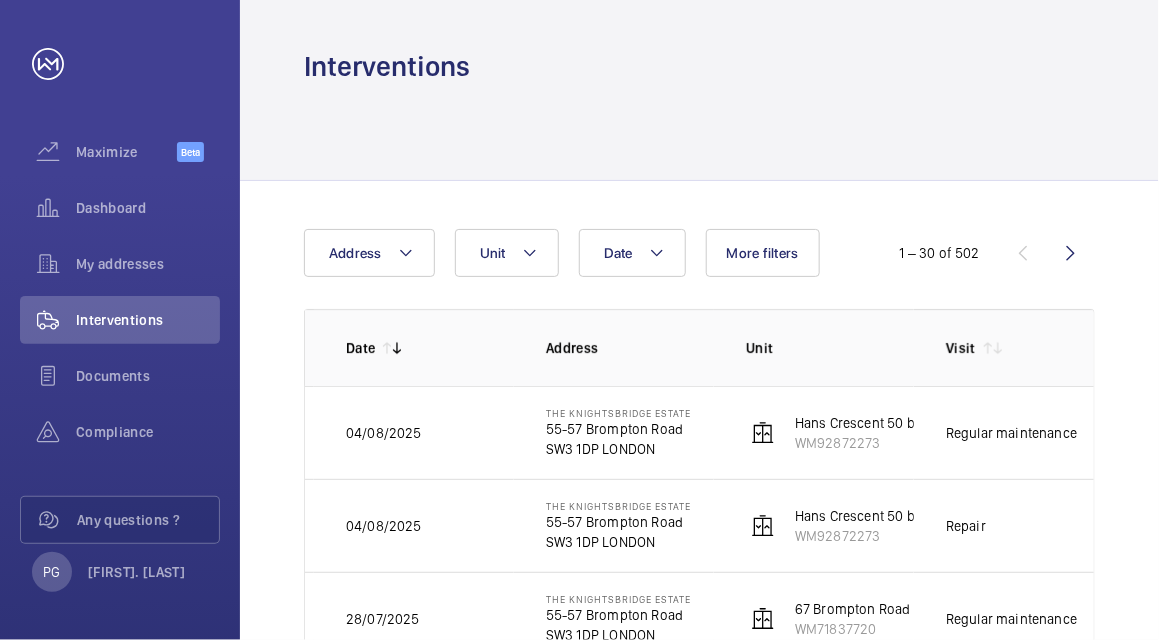 scroll, scrollTop: 0, scrollLeft: 61, axis: horizontal 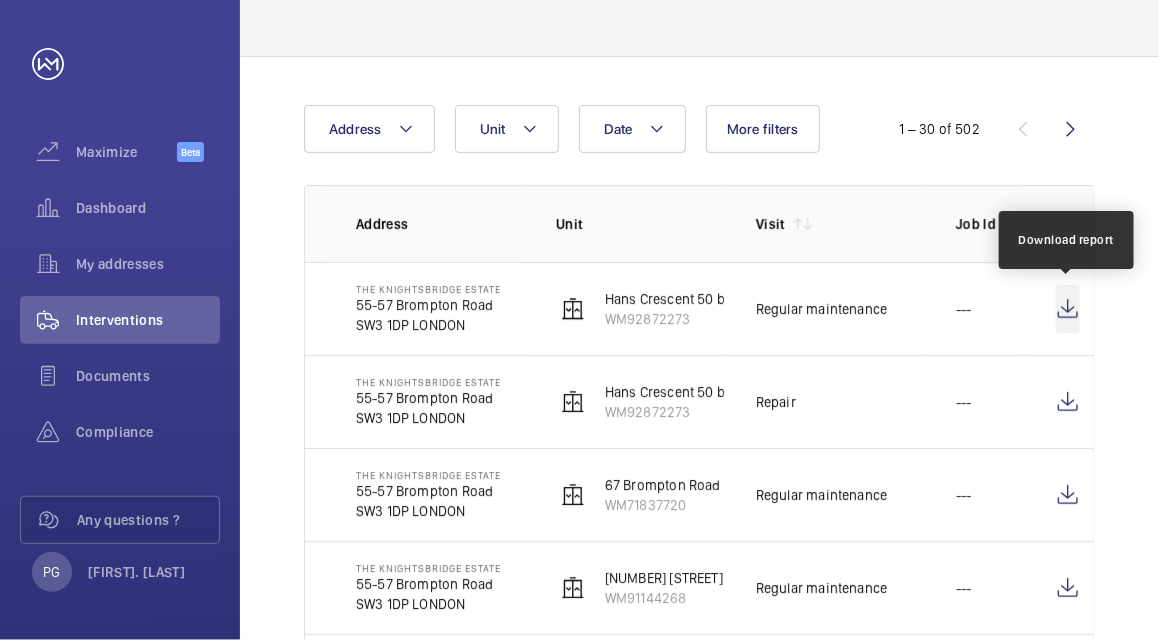 click 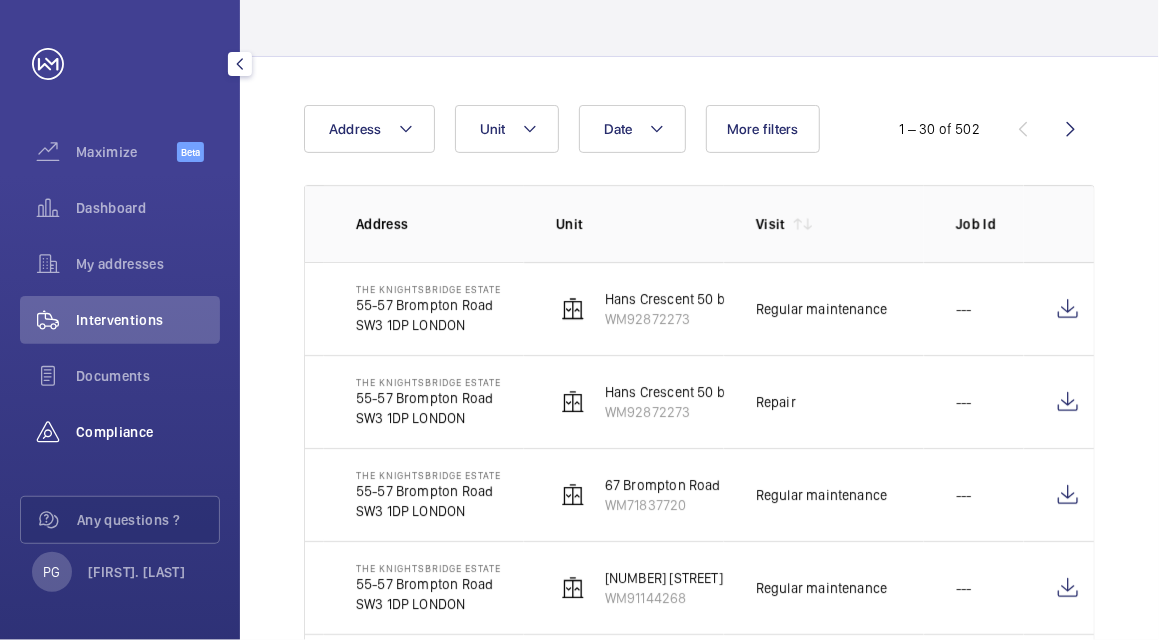 click on "Compliance" 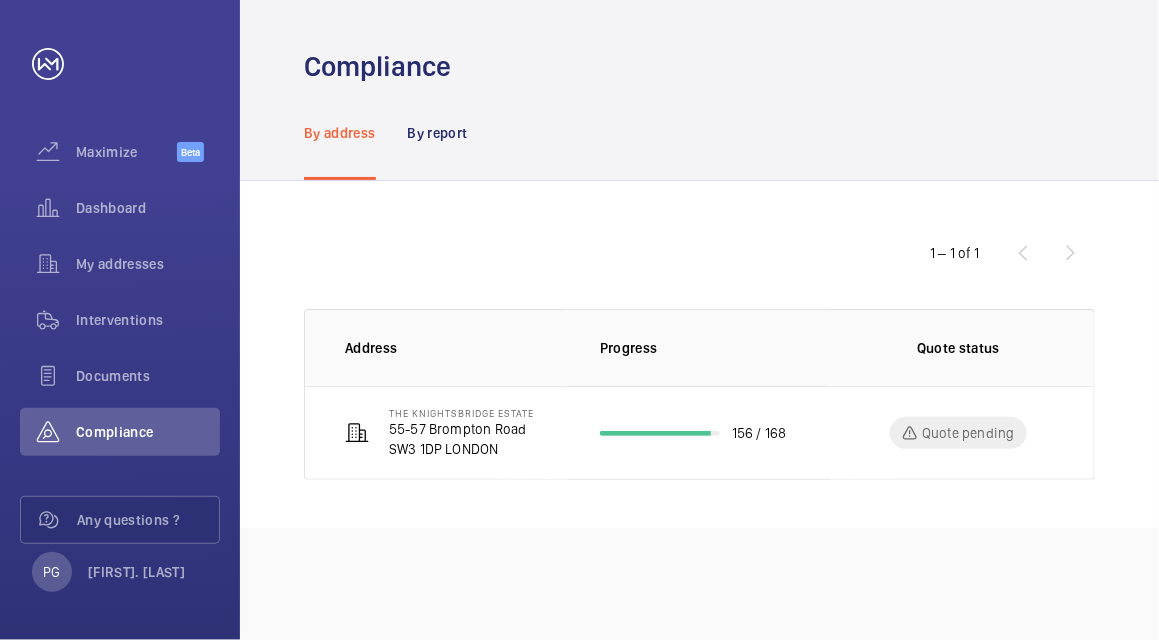scroll, scrollTop: 0, scrollLeft: 0, axis: both 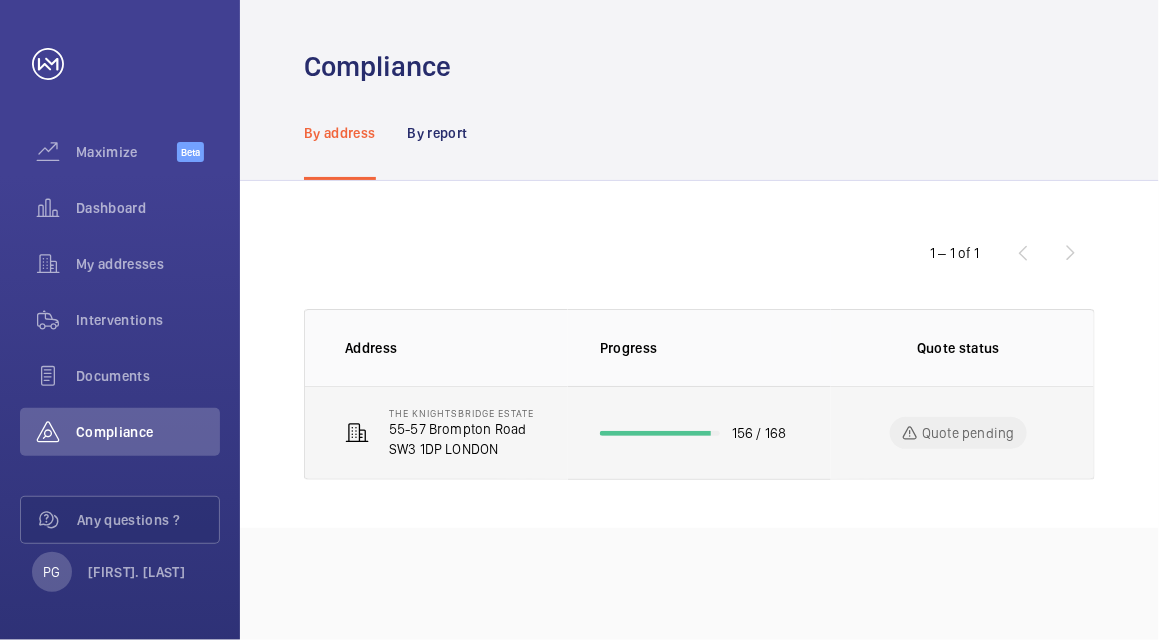 click on "SW3 1DP LONDON" 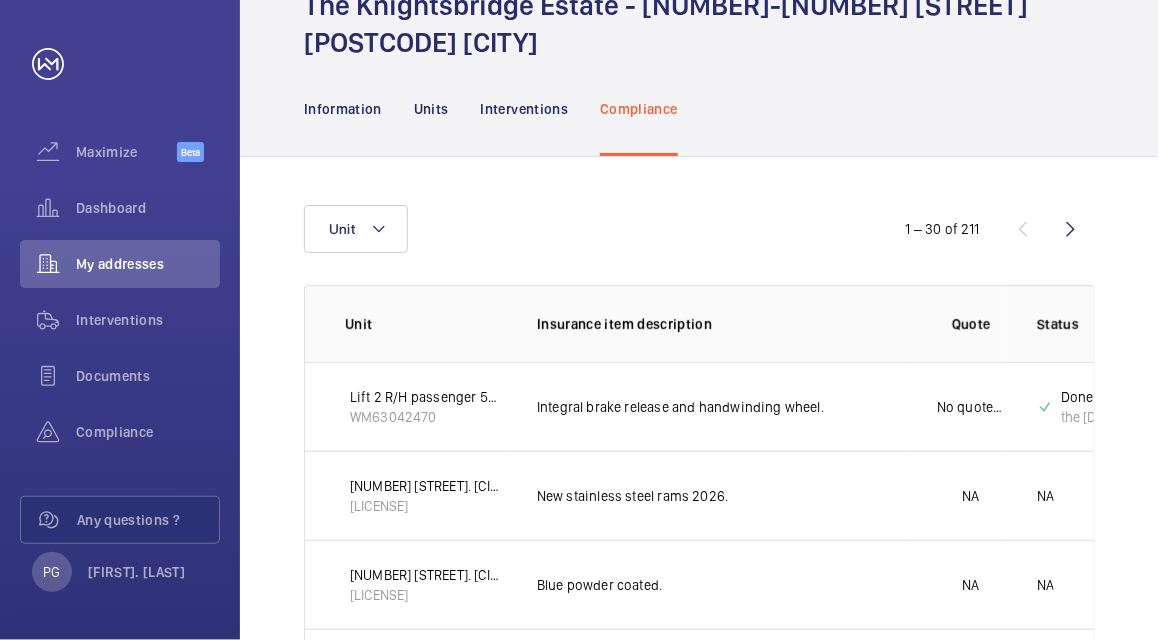 scroll, scrollTop: 99, scrollLeft: 0, axis: vertical 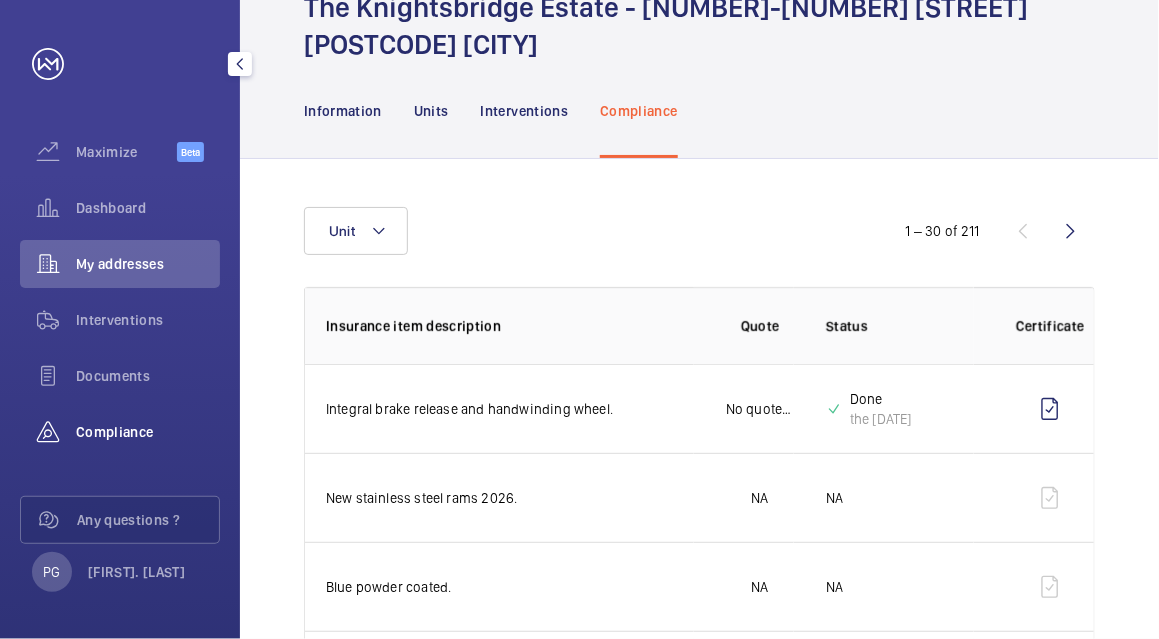 click on "Compliance" 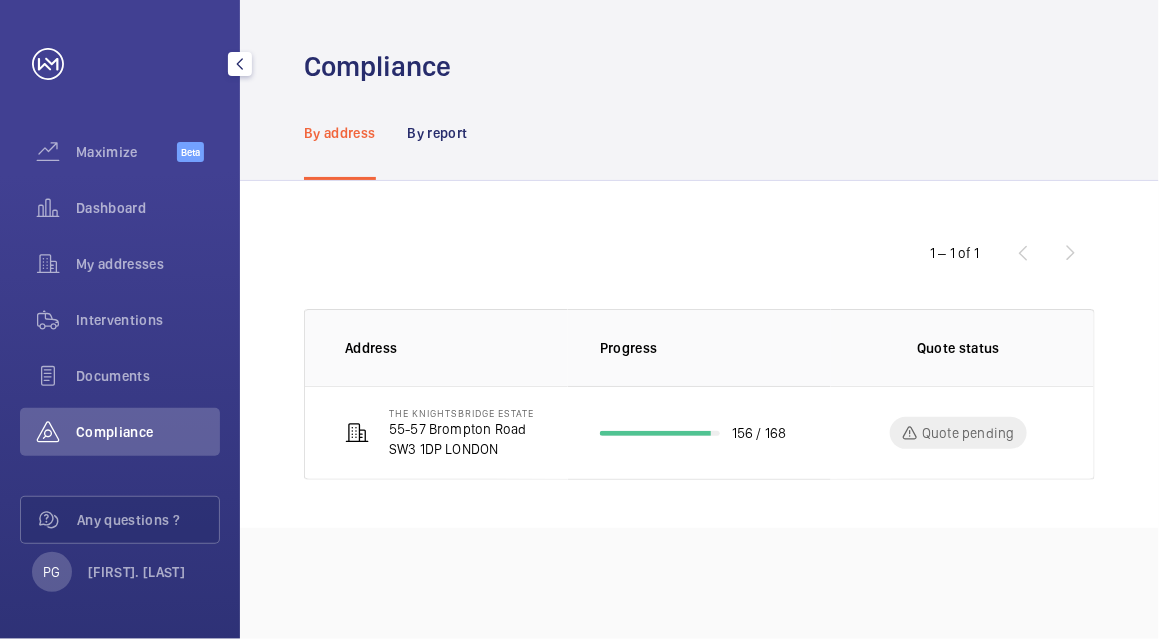 scroll, scrollTop: 0, scrollLeft: 0, axis: both 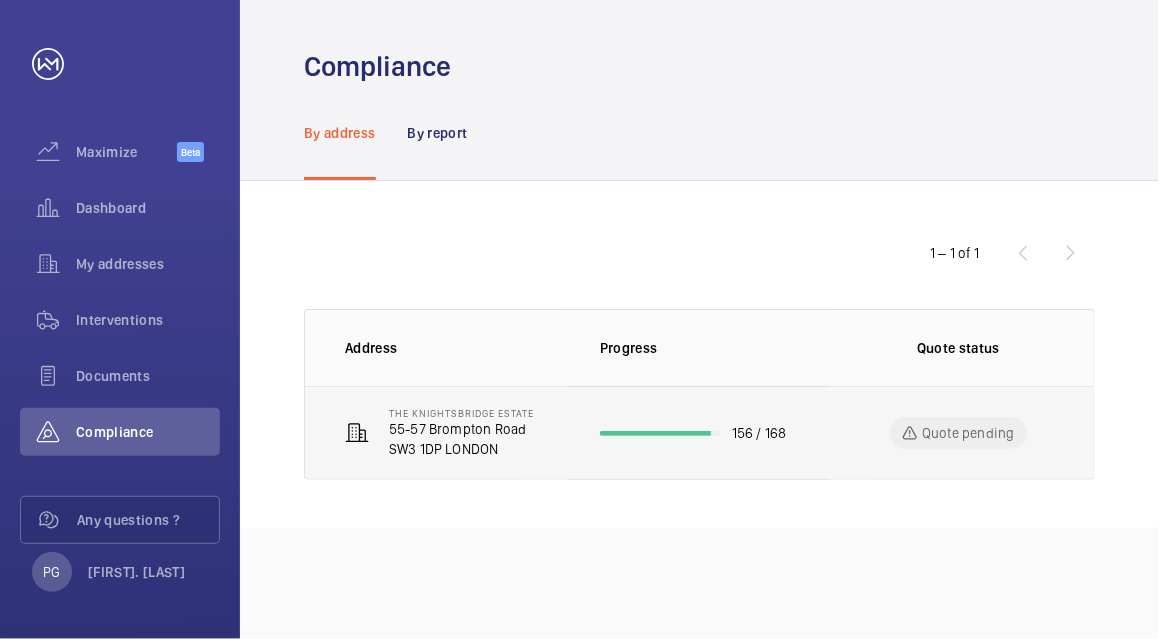 click on "156 / 168" 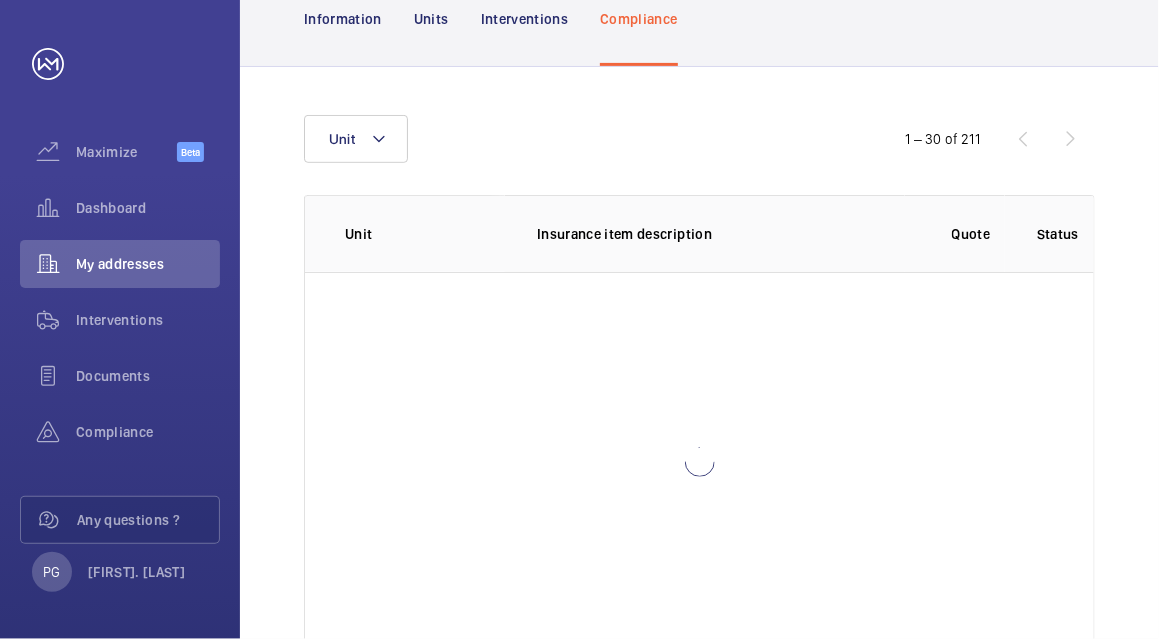 scroll, scrollTop: 208, scrollLeft: 0, axis: vertical 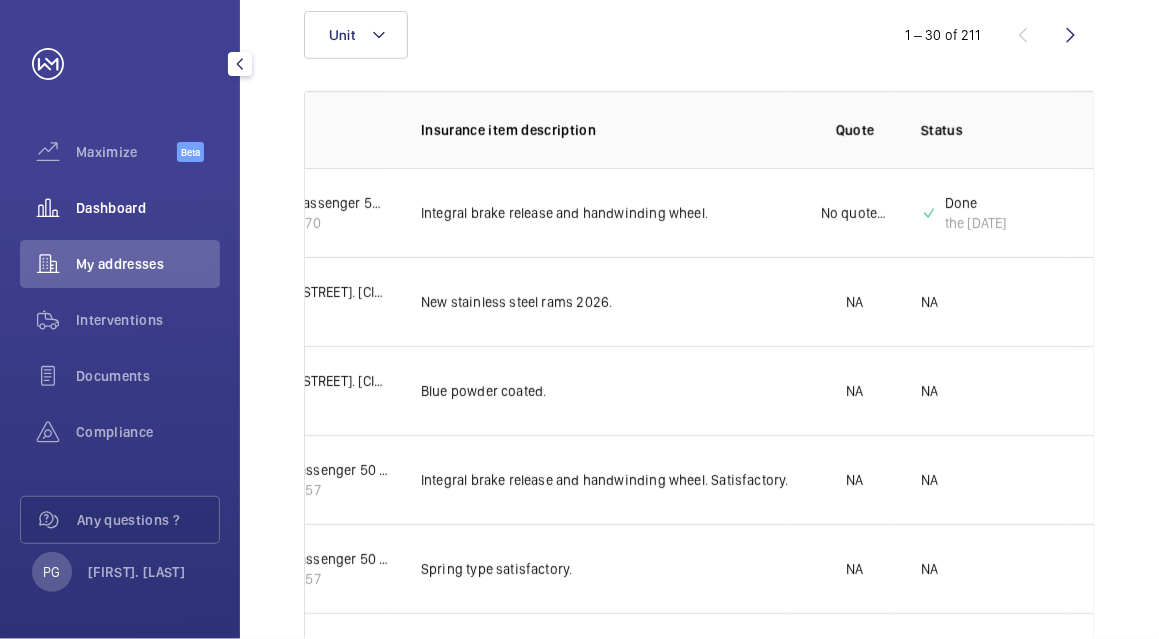 click on "Dashboard" 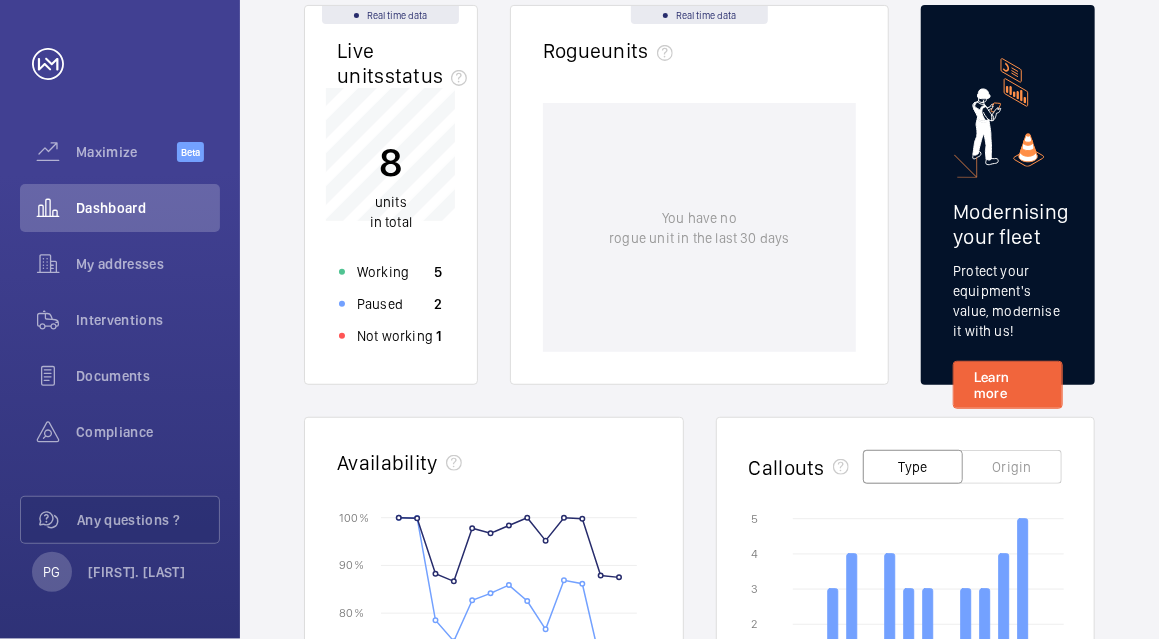 scroll, scrollTop: 272, scrollLeft: 0, axis: vertical 